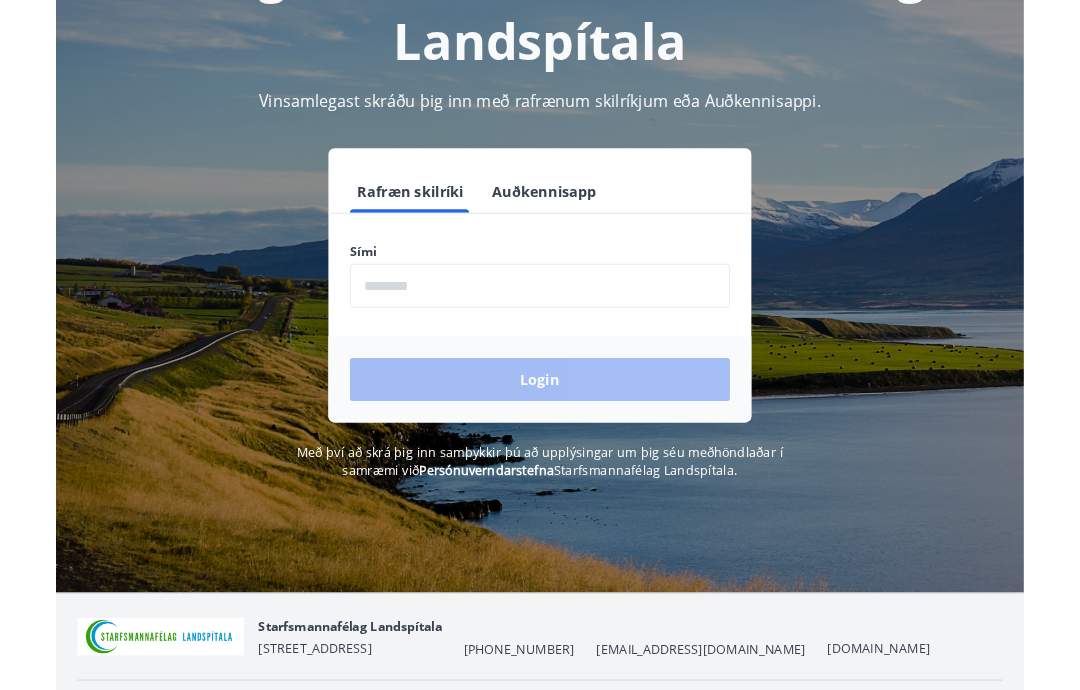 scroll, scrollTop: 168, scrollLeft: 0, axis: vertical 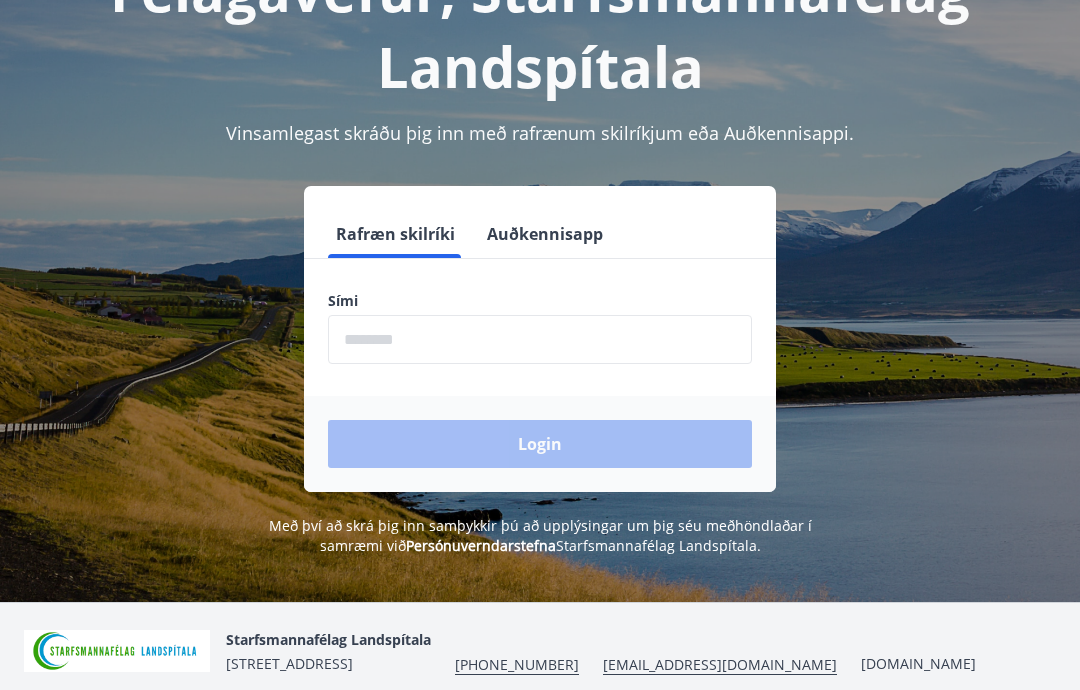 click at bounding box center [540, 339] 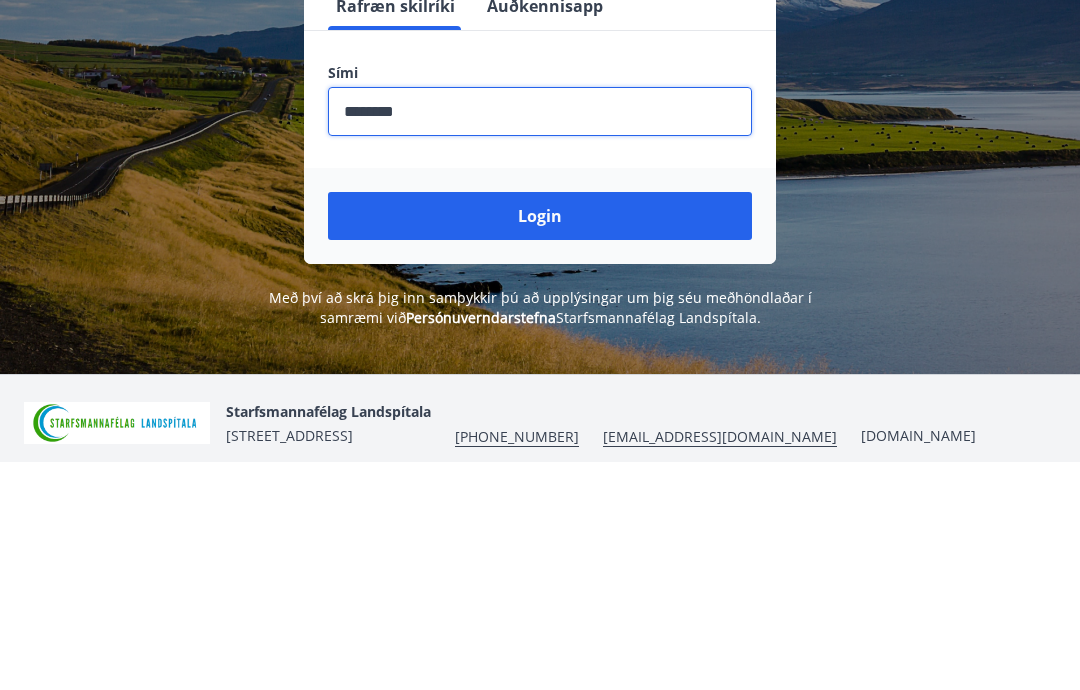 scroll, scrollTop: 248, scrollLeft: 0, axis: vertical 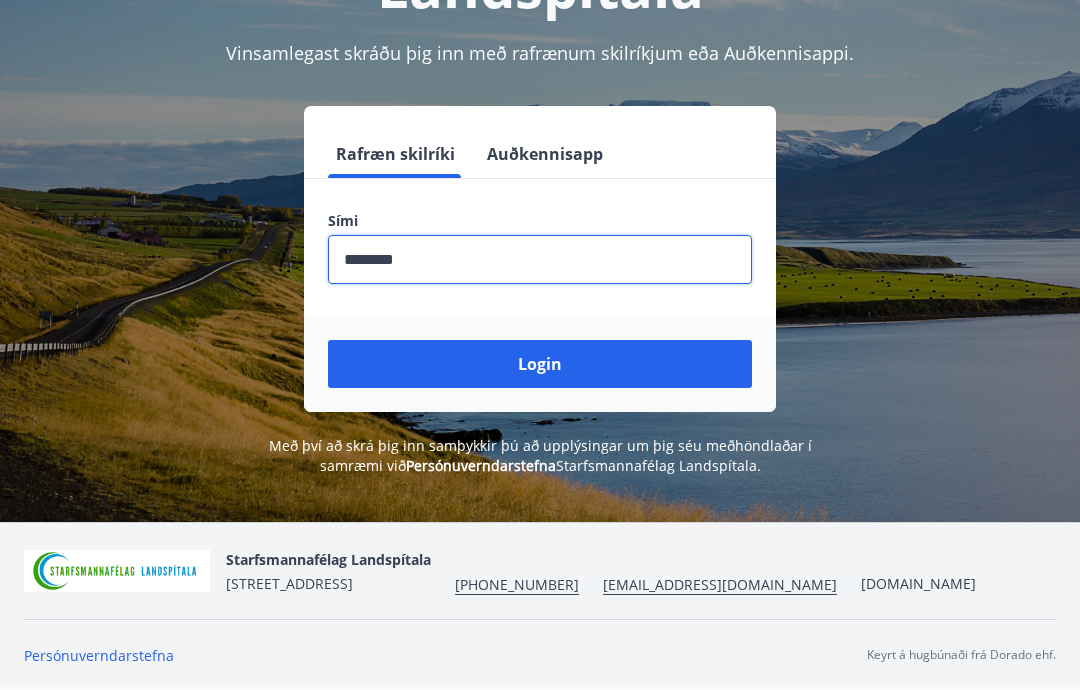 type on "********" 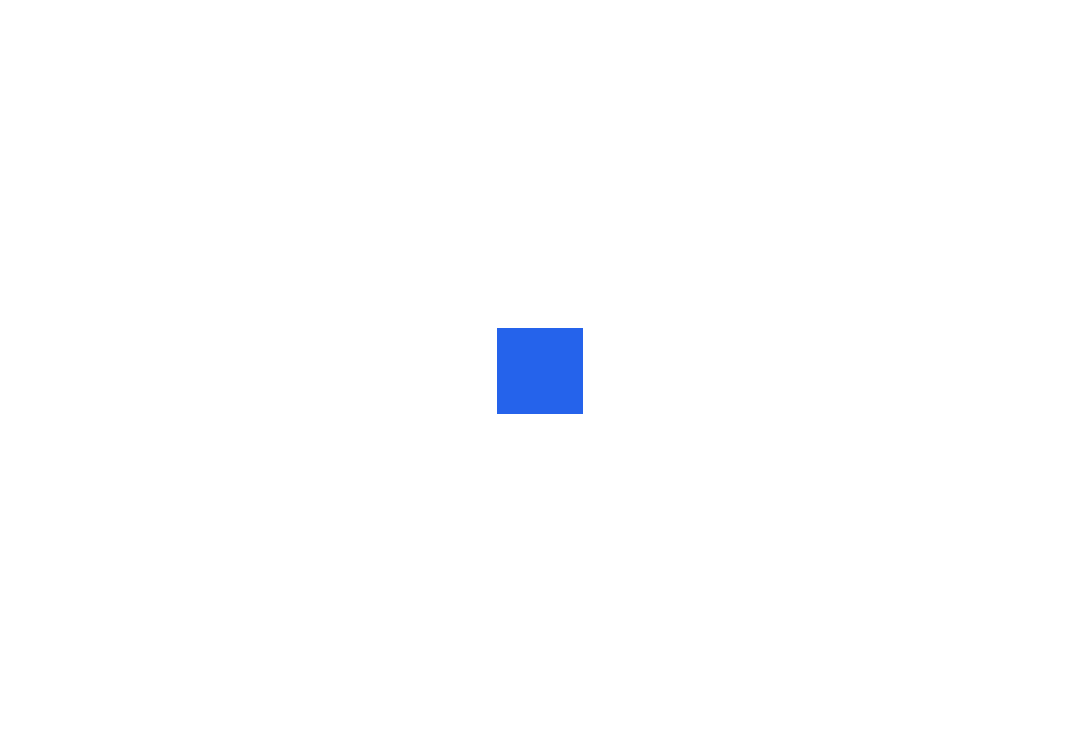 scroll, scrollTop: 0, scrollLeft: 0, axis: both 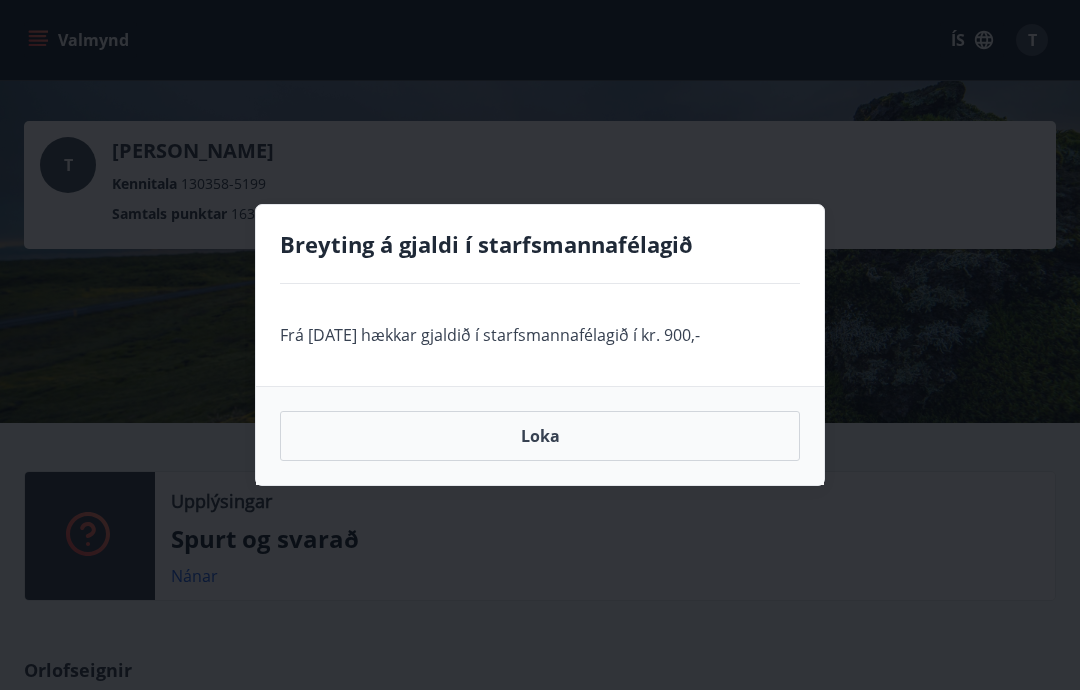 click on "Loka" at bounding box center [540, 436] 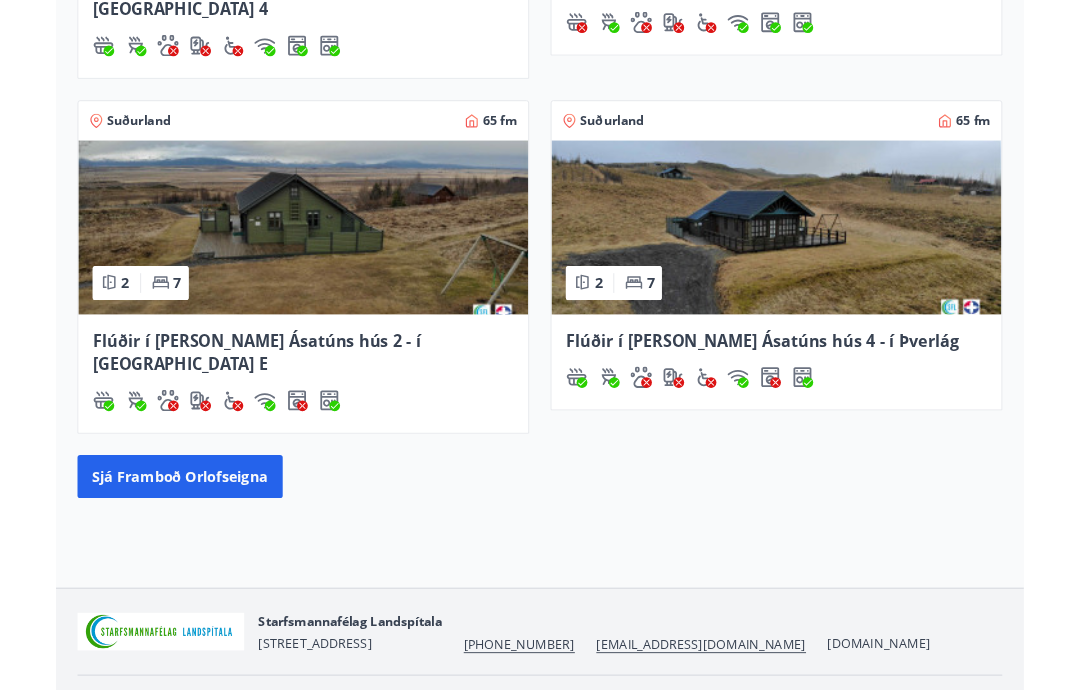scroll, scrollTop: 986, scrollLeft: 0, axis: vertical 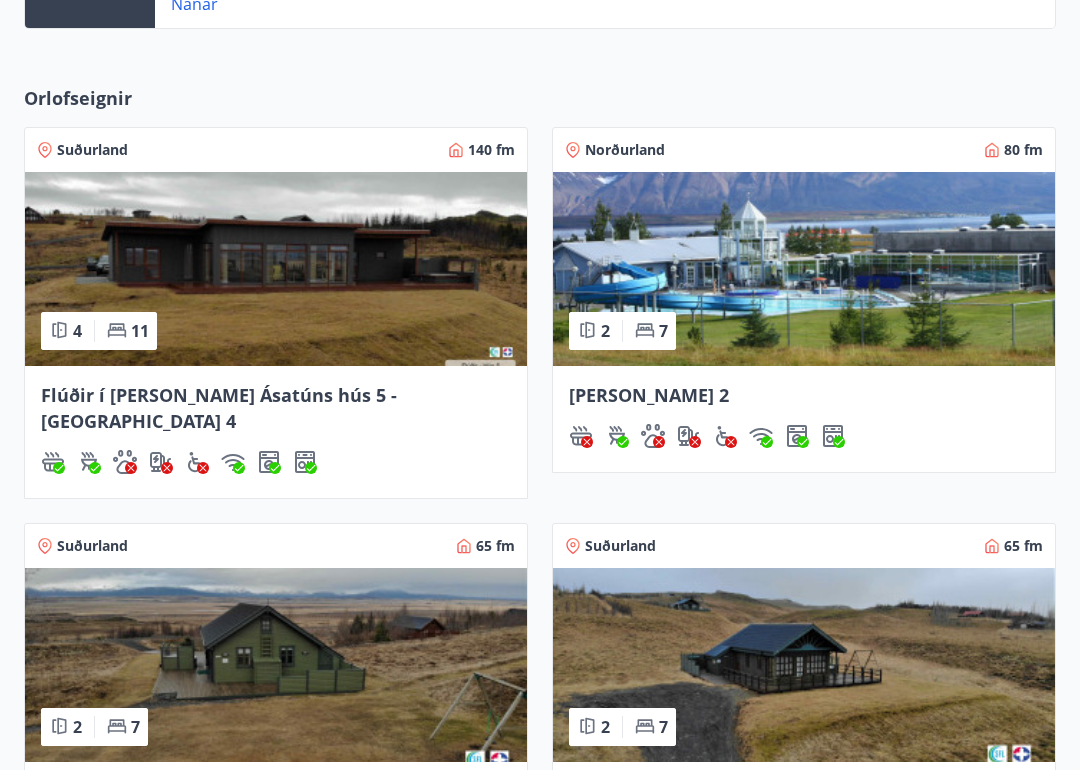 click on "Norðurland" at bounding box center (625, 150) 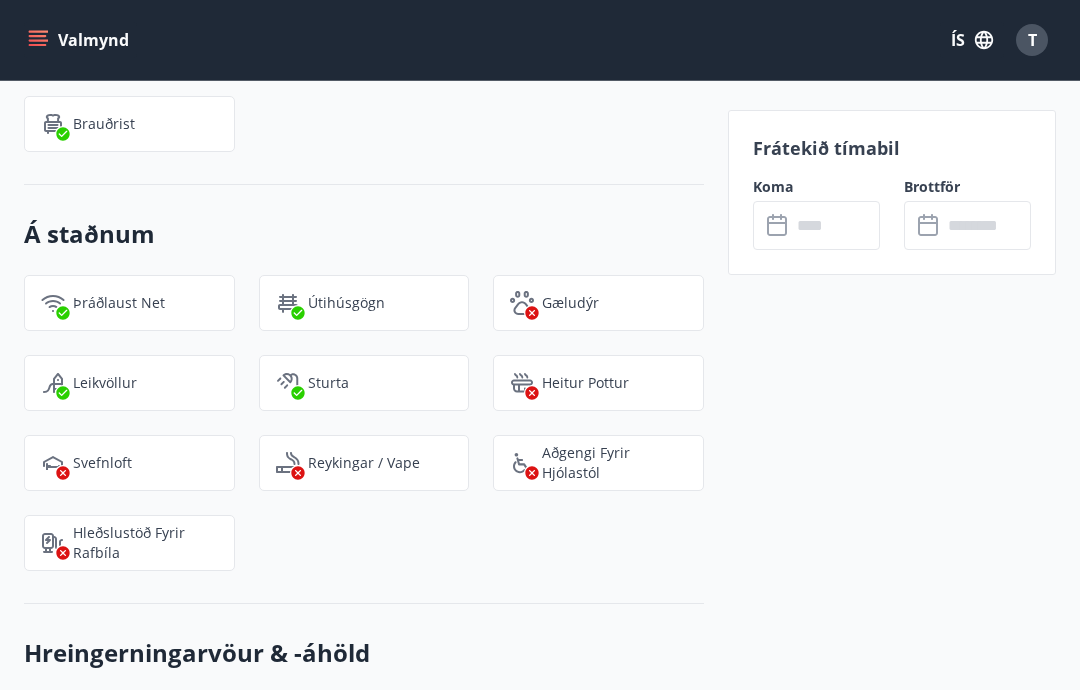 scroll, scrollTop: 2374, scrollLeft: 0, axis: vertical 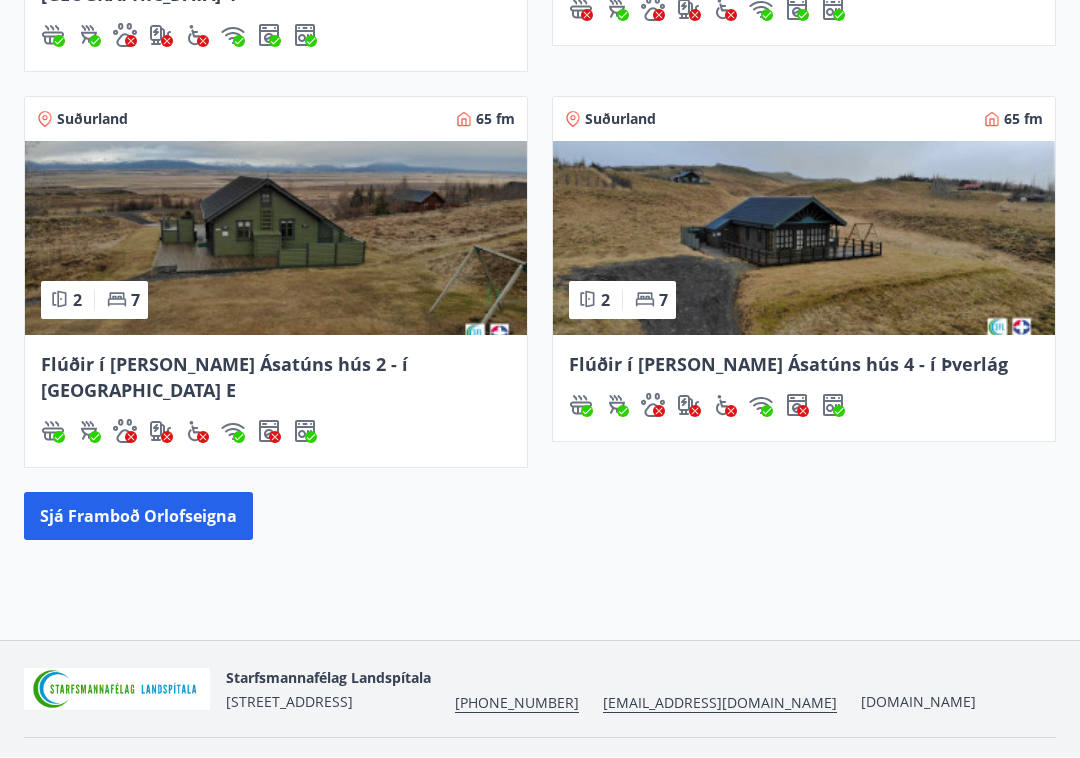 click on "Sjá framboð orlofseigna" at bounding box center (138, 517) 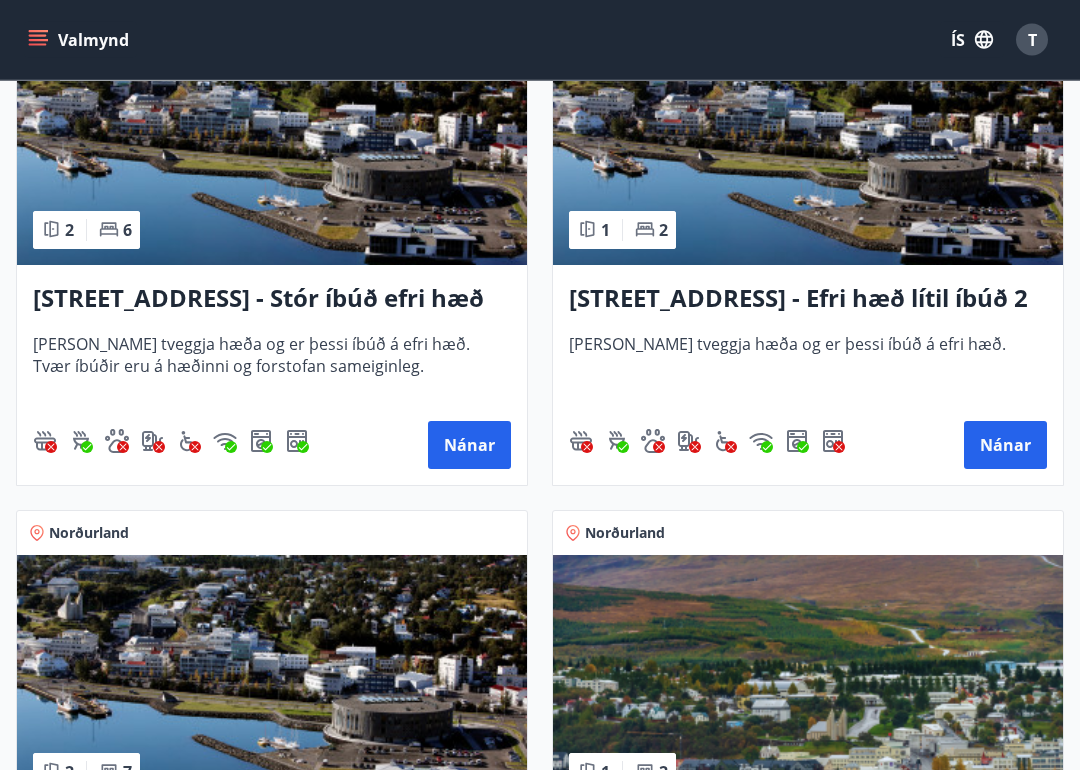 scroll, scrollTop: 2644, scrollLeft: 0, axis: vertical 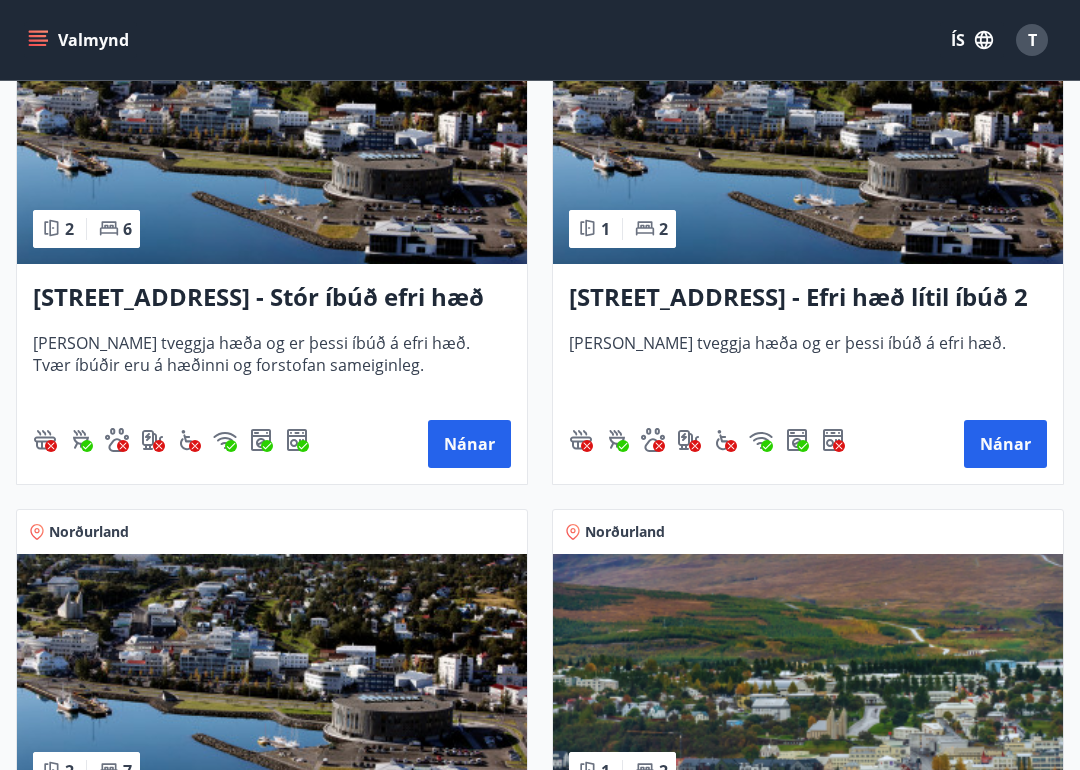 click on "Nánar" at bounding box center (469, 444) 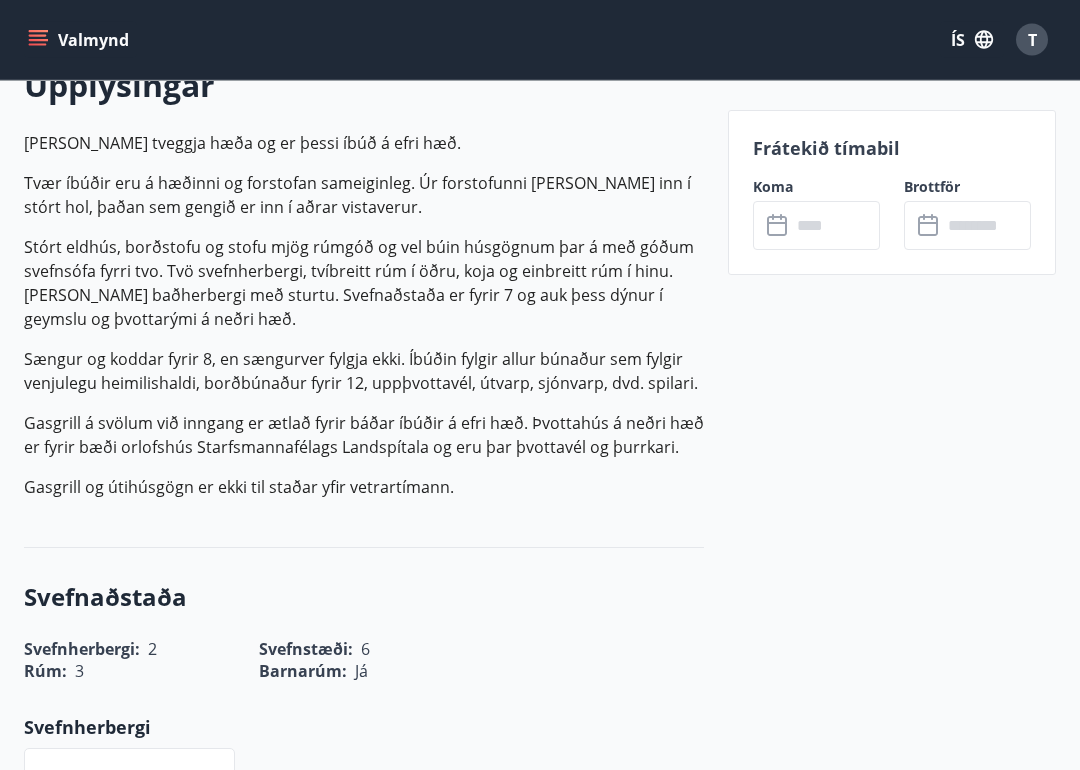 scroll, scrollTop: 611, scrollLeft: 0, axis: vertical 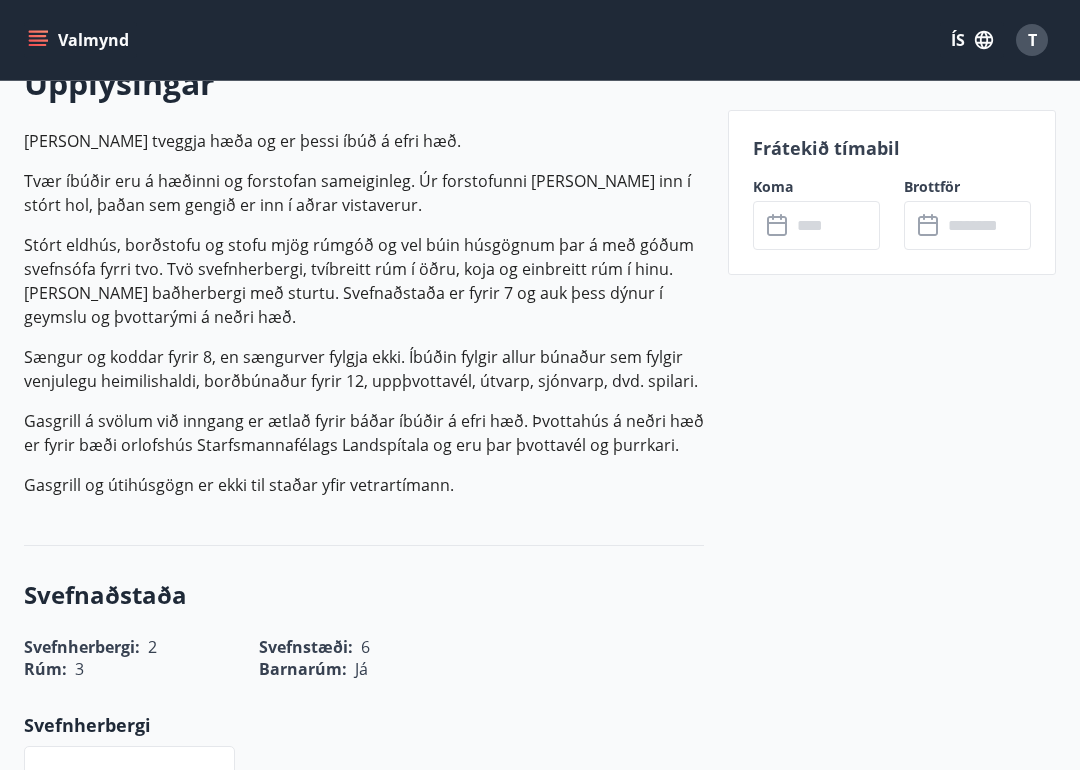 click at bounding box center (835, 225) 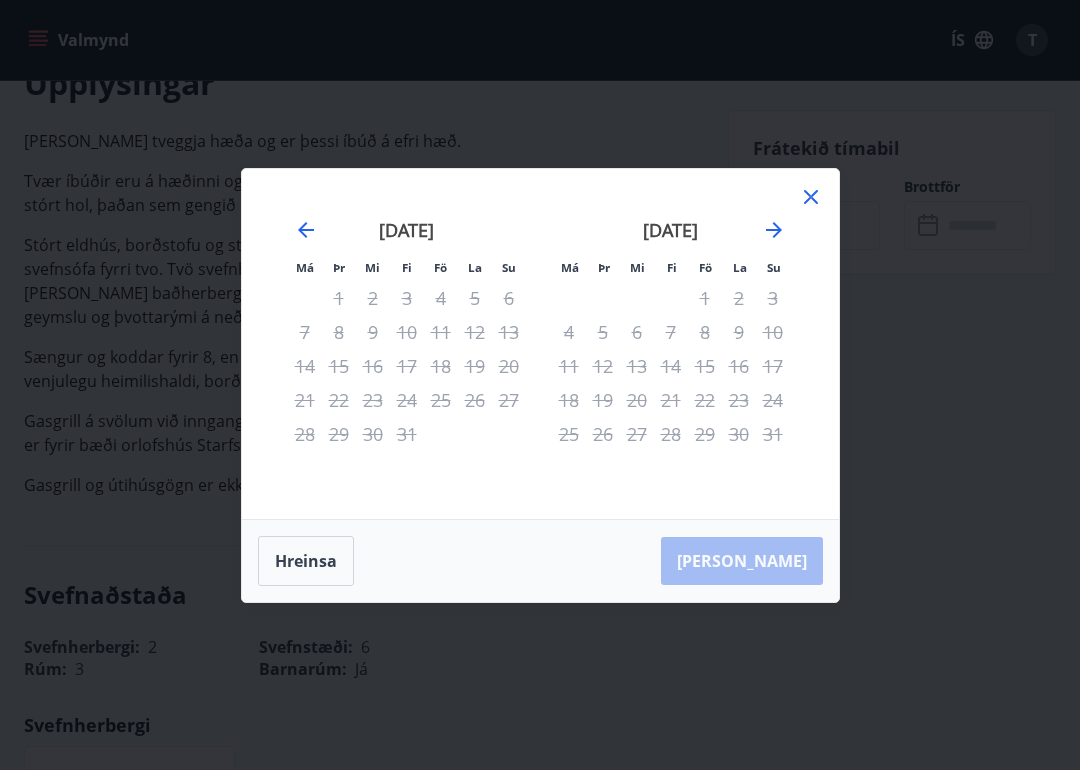 click on "[PERSON_NAME]" at bounding box center [540, 561] 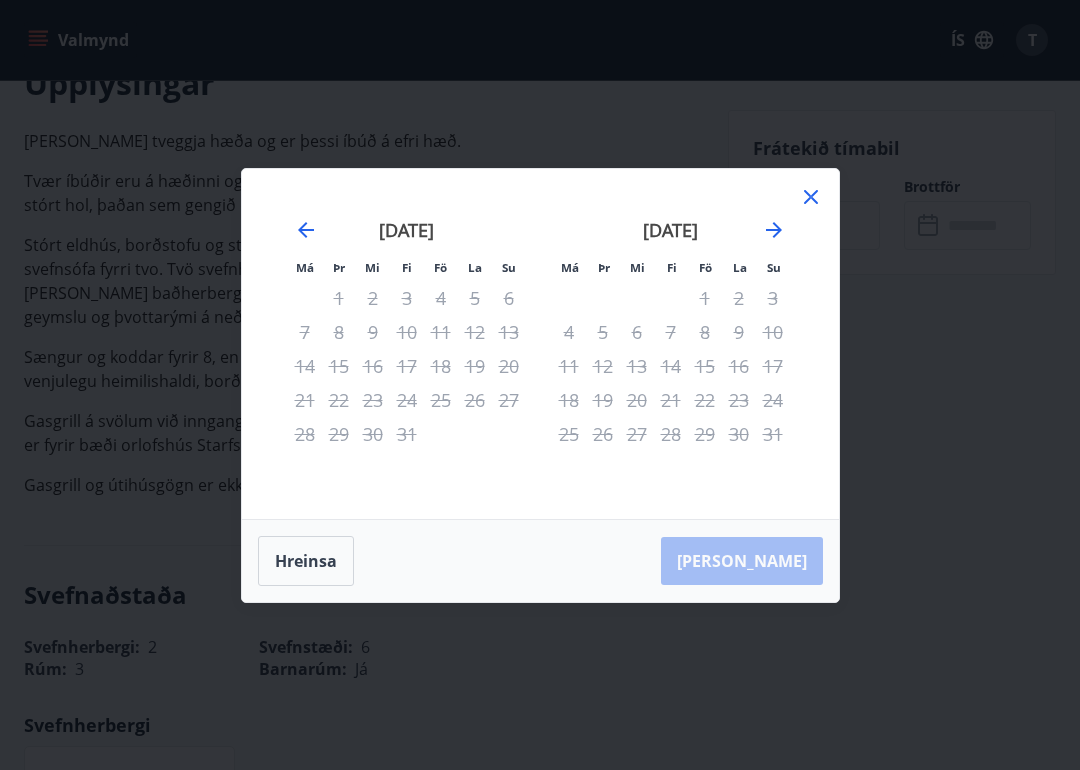 click 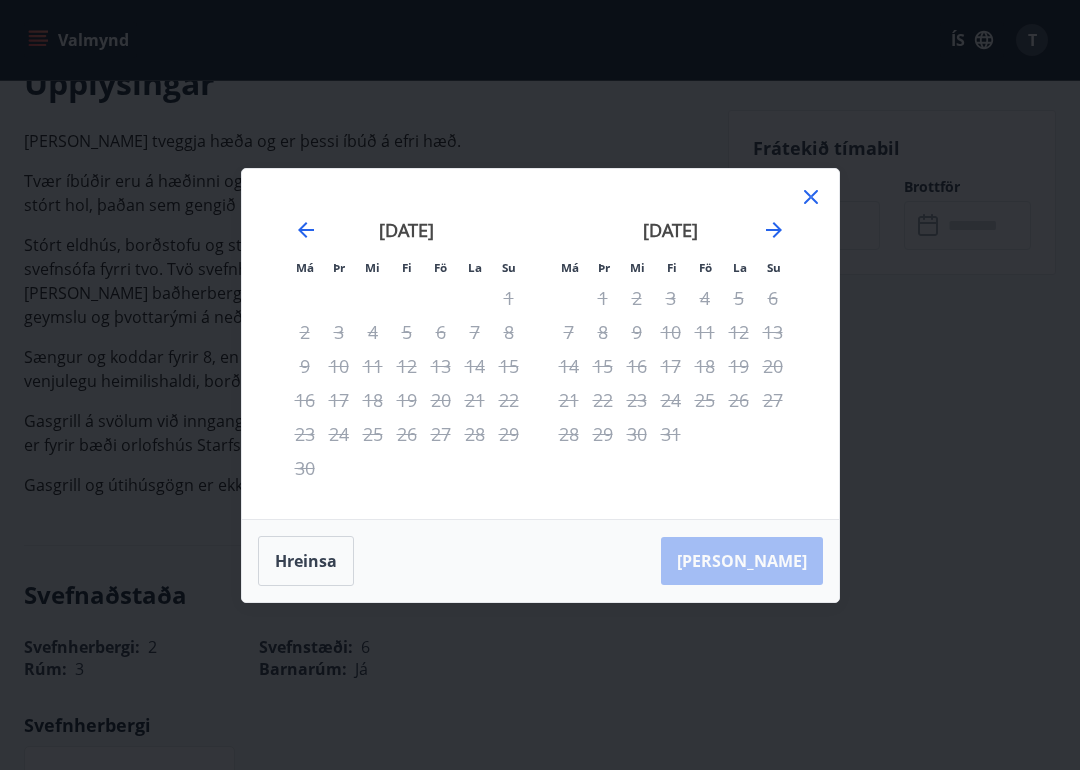 click 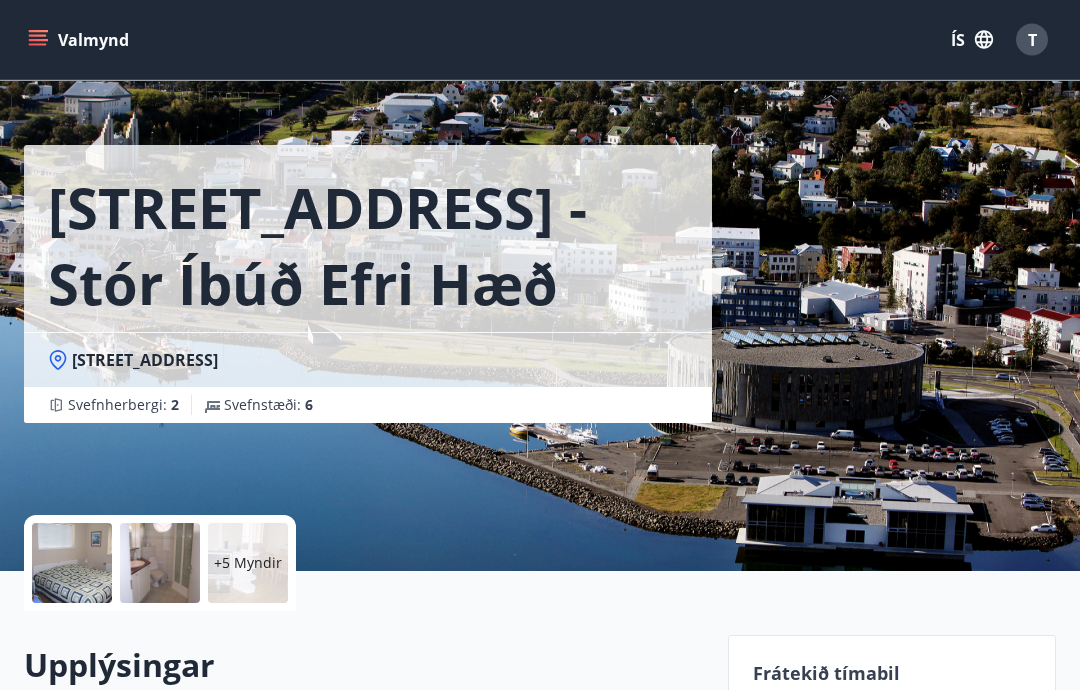 scroll, scrollTop: 0, scrollLeft: 0, axis: both 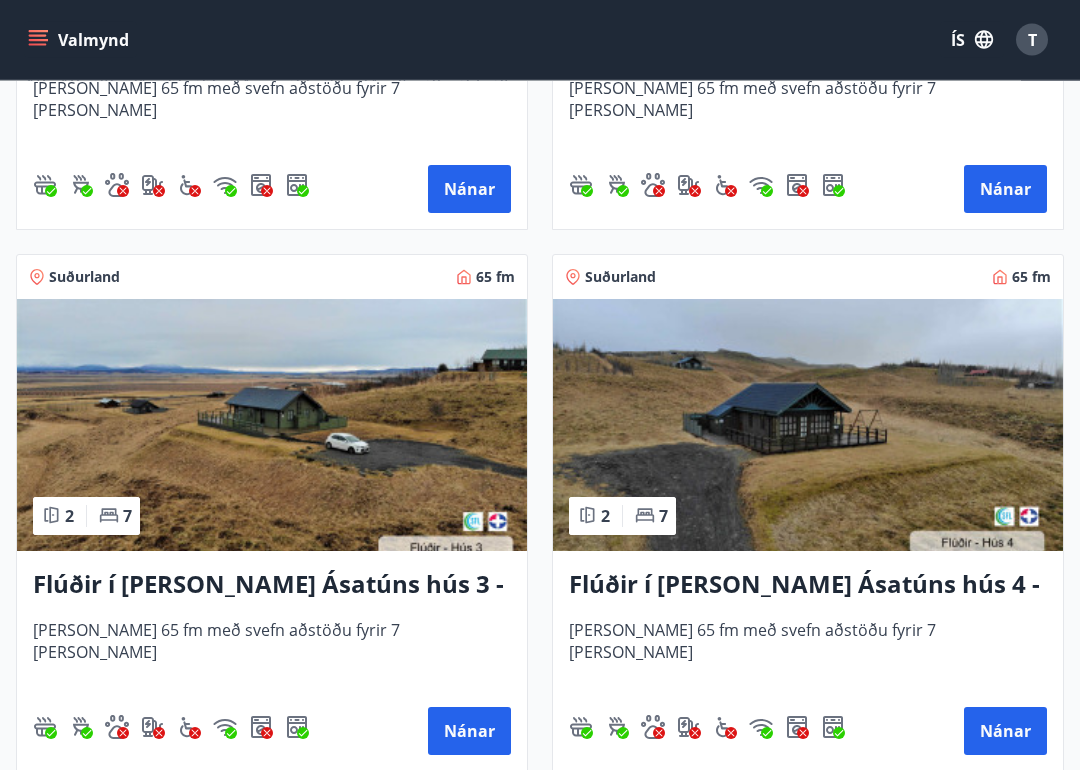 click at bounding box center (272, 426) 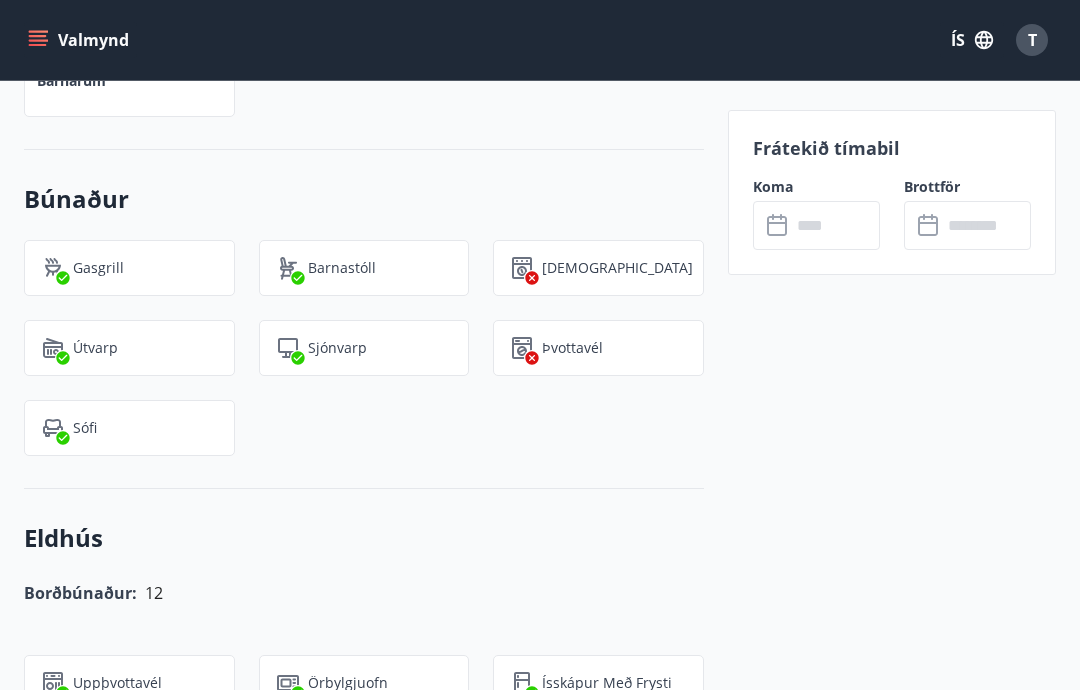scroll, scrollTop: 1616, scrollLeft: 0, axis: vertical 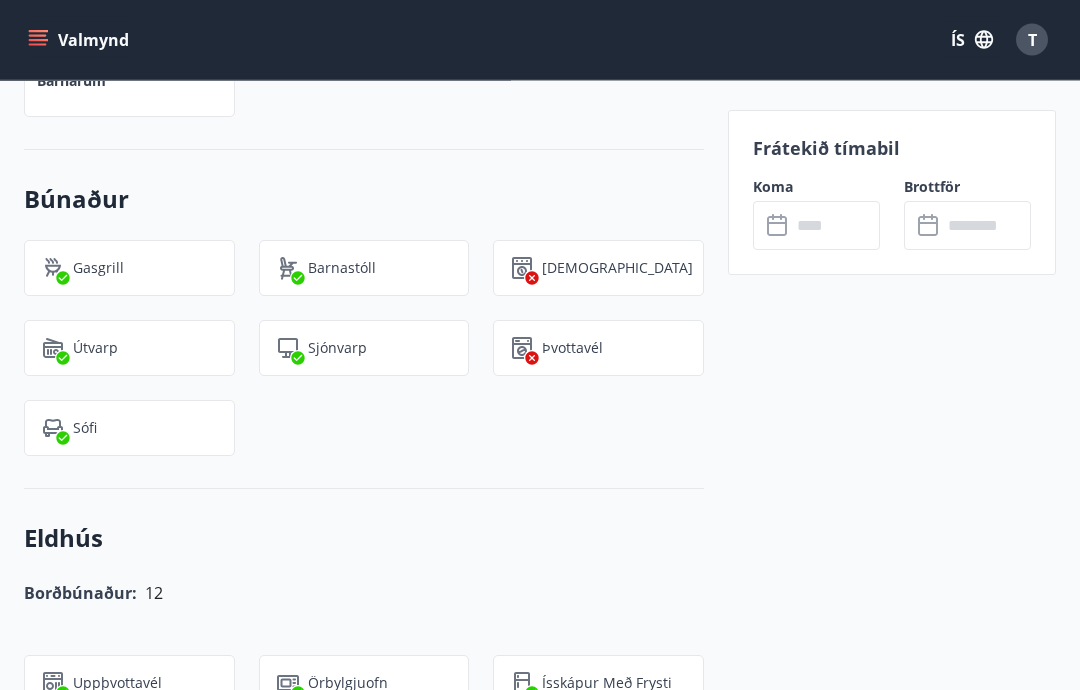 click 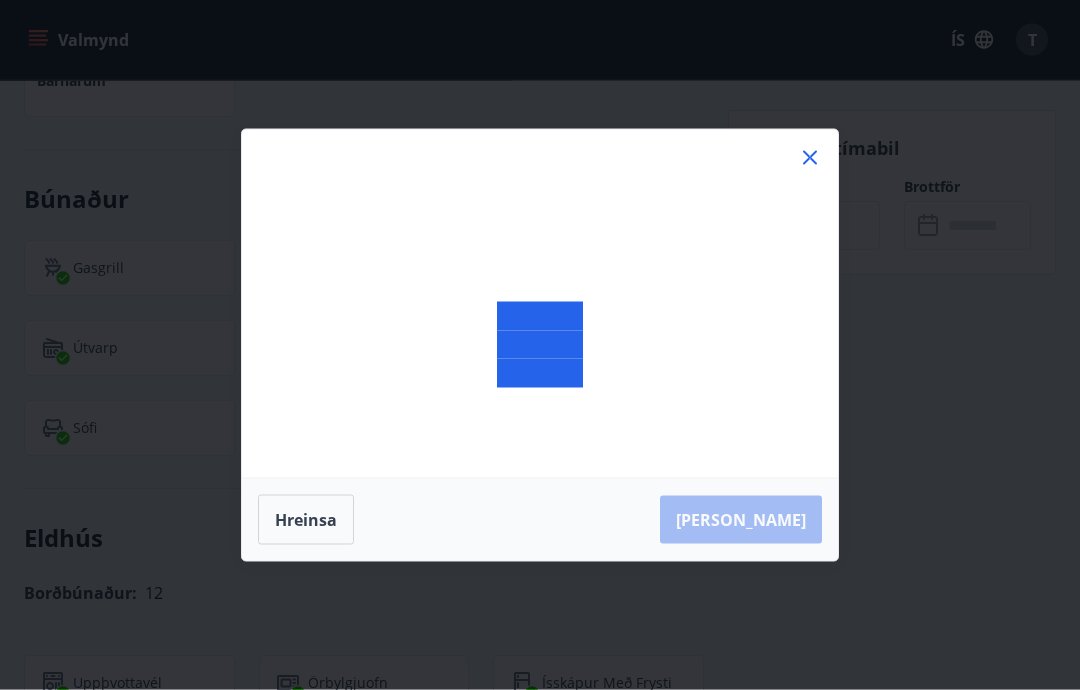 scroll, scrollTop: 1617, scrollLeft: 0, axis: vertical 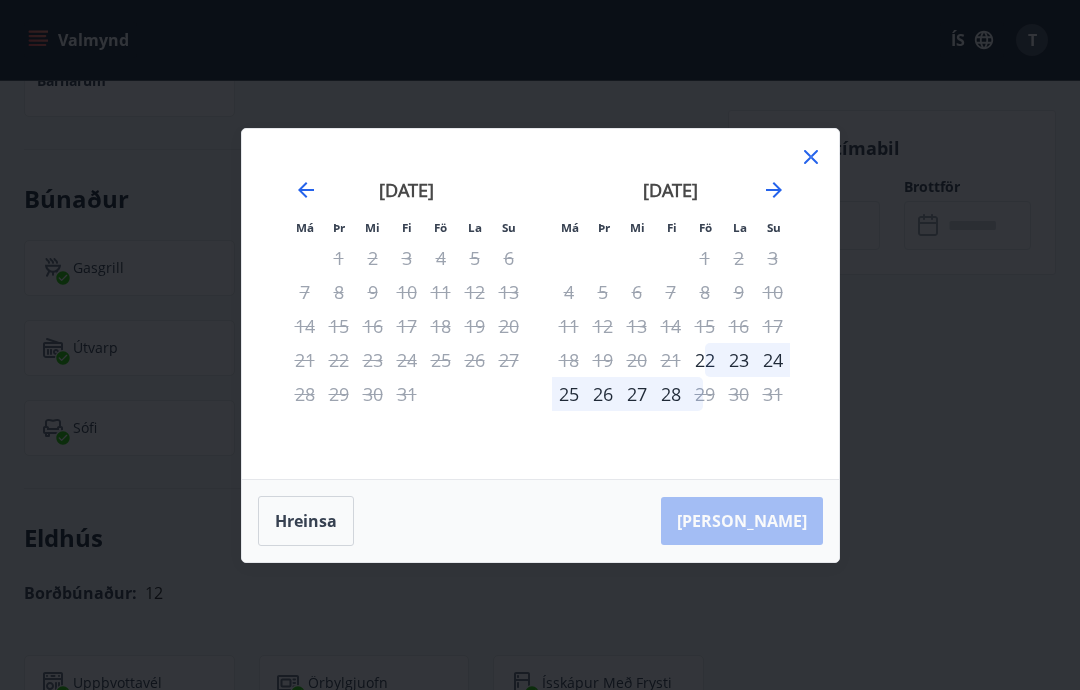click 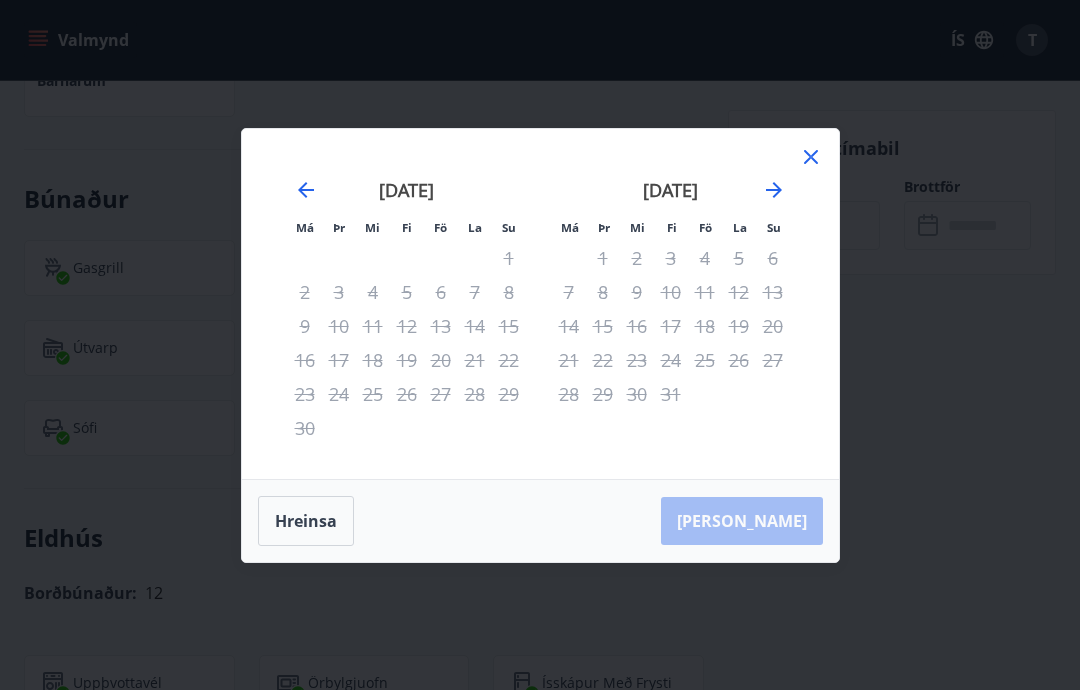 click 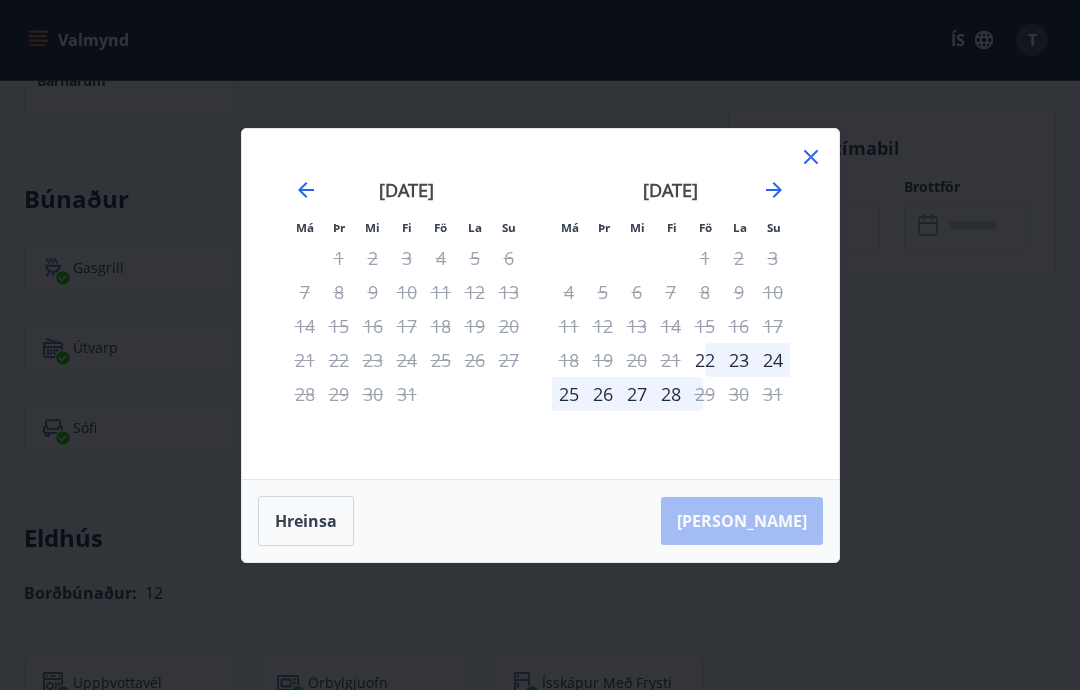 click 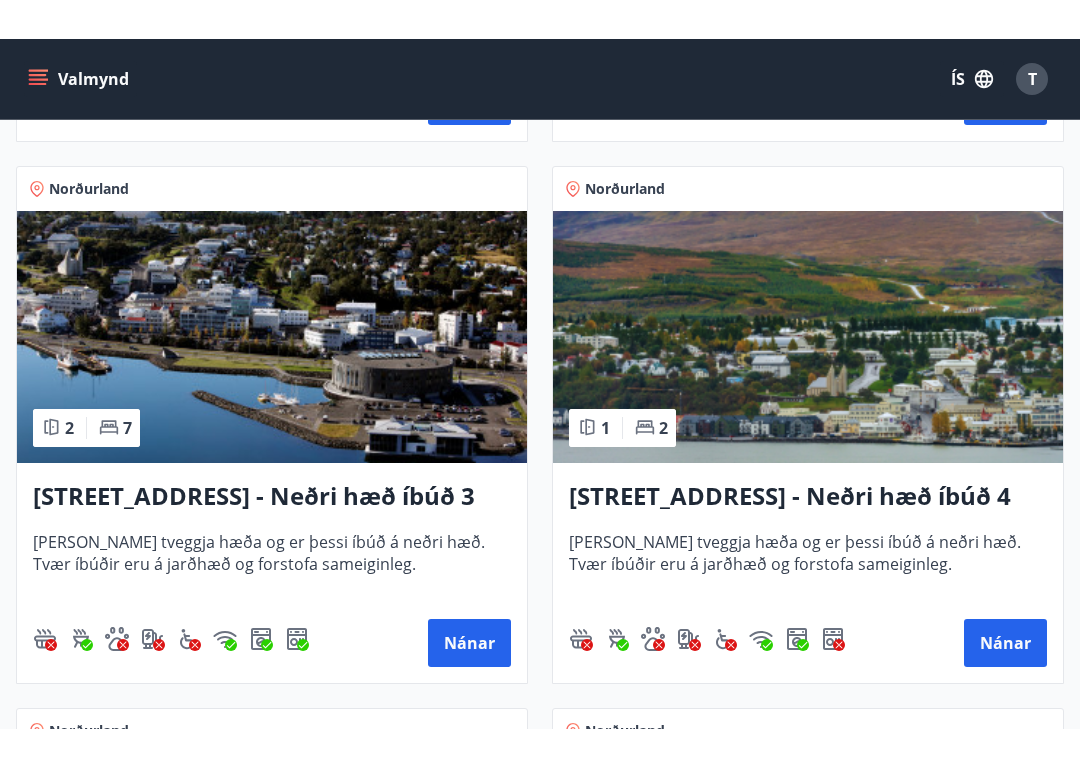 scroll, scrollTop: 3025, scrollLeft: 0, axis: vertical 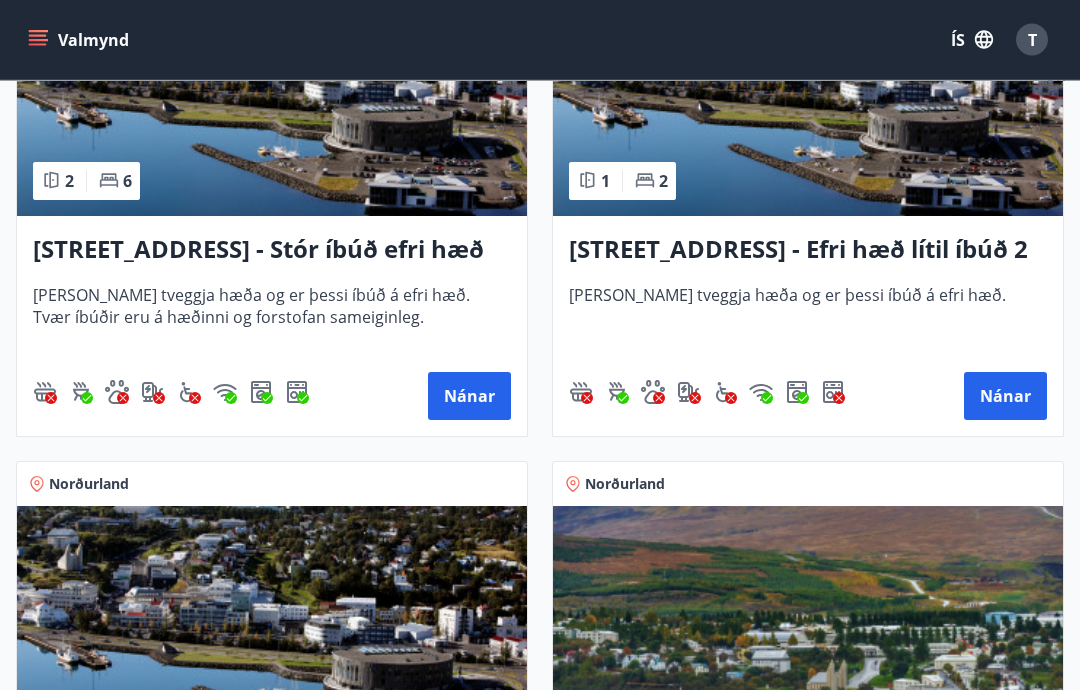 click on "Nánar" at bounding box center [1005, 397] 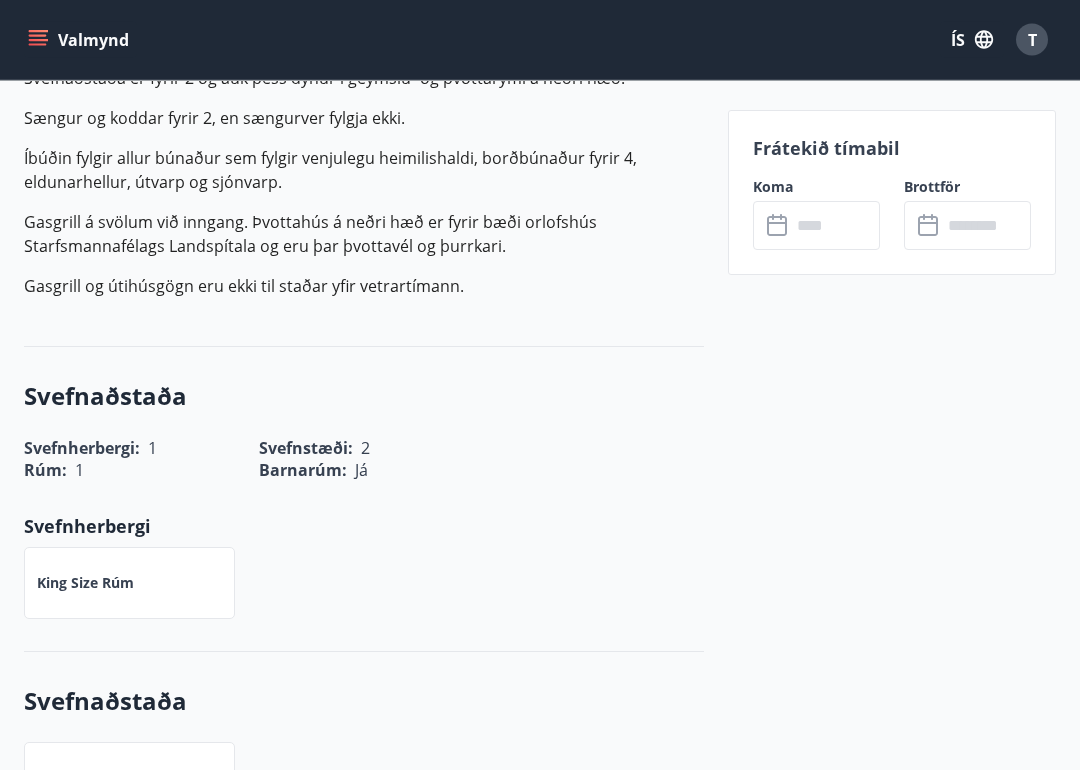 scroll, scrollTop: 764, scrollLeft: 0, axis: vertical 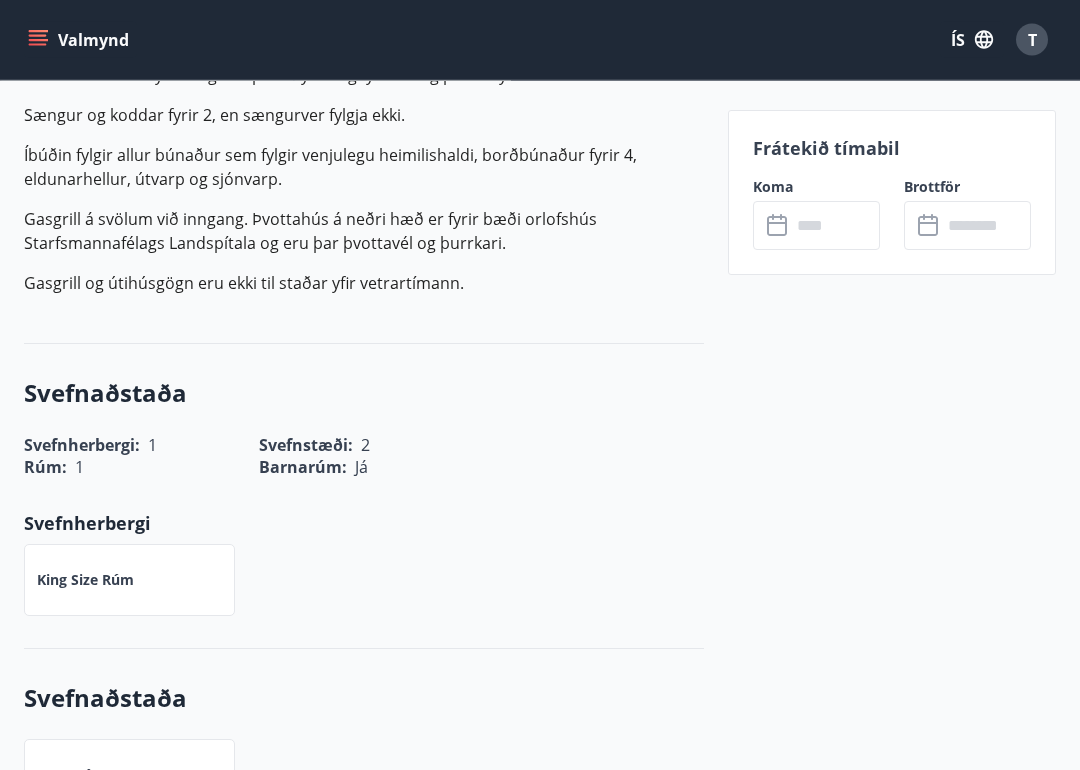 click at bounding box center [835, 225] 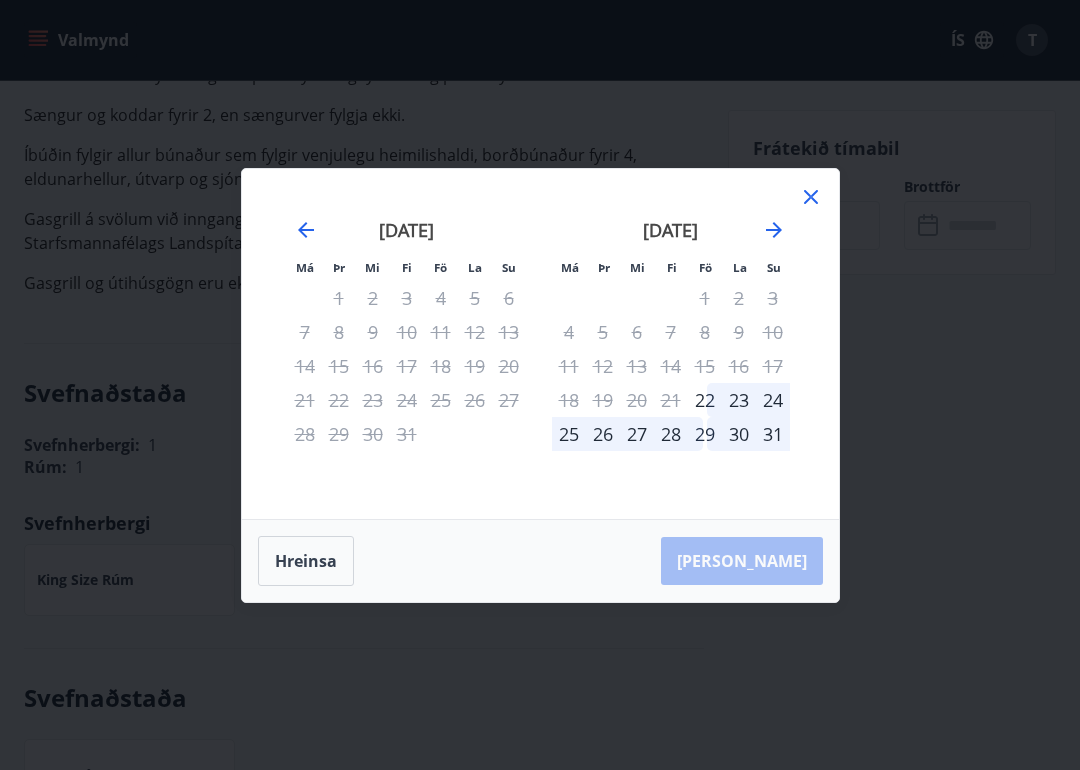 click on "Má Þr Mi Fi Fö La Su Má Þr Mi Fi Fö La Su [DATE] 1 2 3 4 5 6 7 8 9 10 11 12 13 14 15 16 17 18 19 20 21 22 23 24 25 26 27 28 29 [DATE] 1 2 3 4 5 6 7 8 9 10 11 12 13 14 15 16 17 18 19 20 21 22 23 24 25 26 27 28 29 30 [DATE] 1 2 3 4 5 6 7 8 9 10 11 12 13 14 15 16 17 18 19 20 21 22 23 24 25 26 27 28 29 30 31 [DATE] 1 2 3 4 5 6 7 8 9 10 11 12 13 14 15 16 17 18 19 20 21 22 23 24 25 26 27 28 29 30" at bounding box center (540, 344) 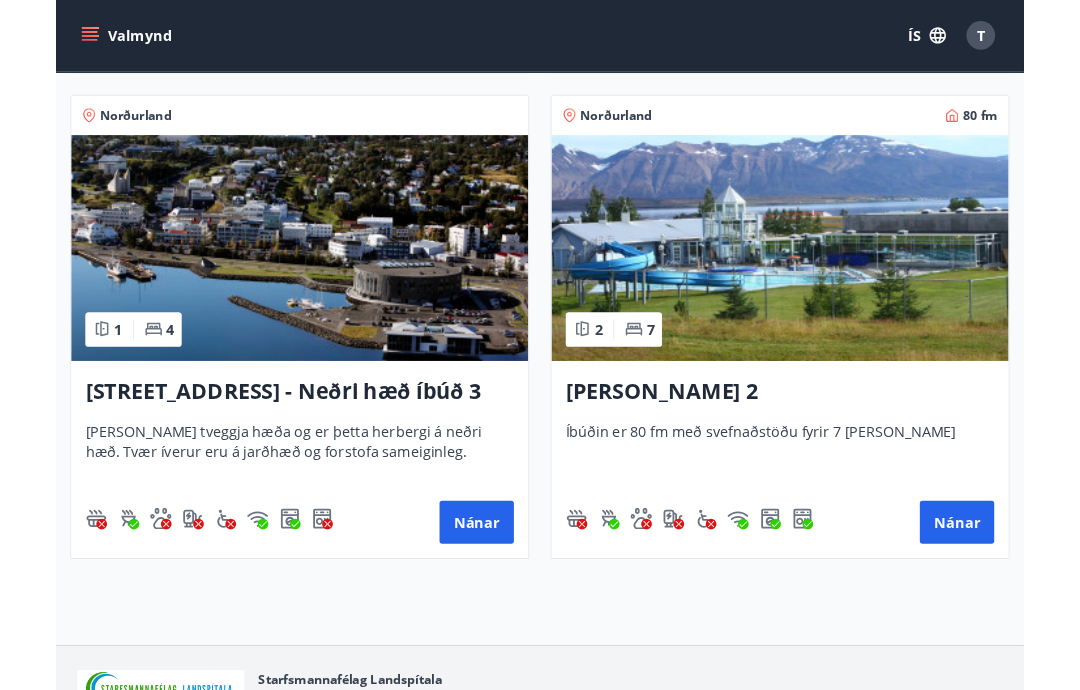 scroll, scrollTop: 142, scrollLeft: 0, axis: vertical 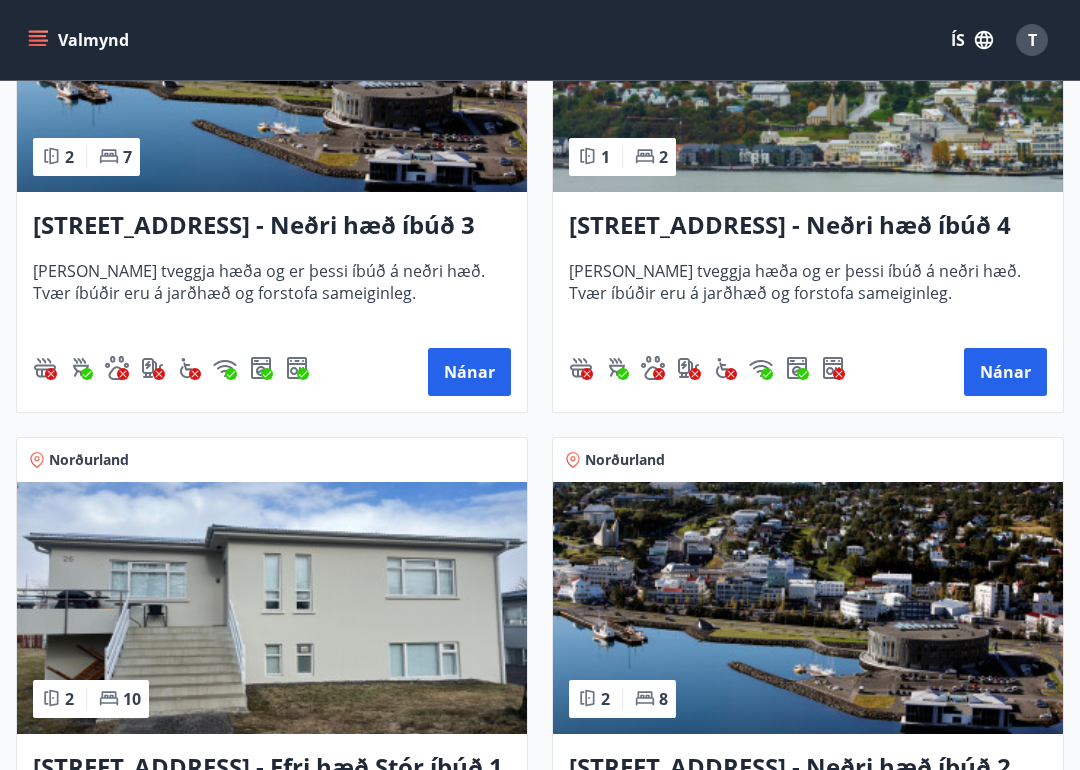 click on "Nánar" at bounding box center (469, 1456) 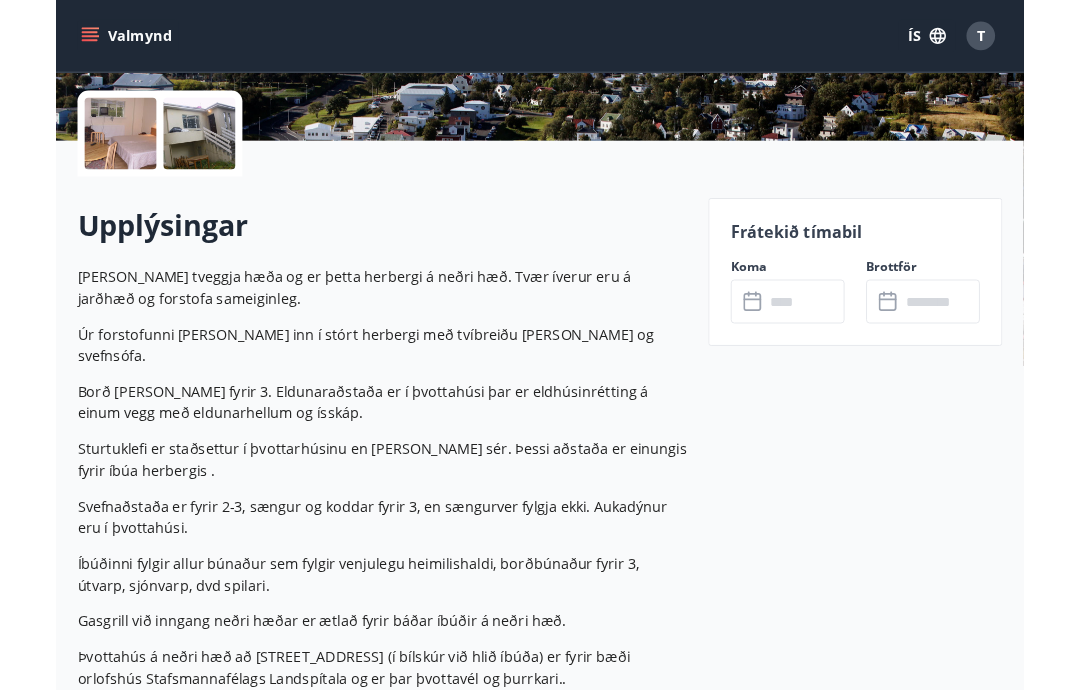 scroll, scrollTop: 523, scrollLeft: 0, axis: vertical 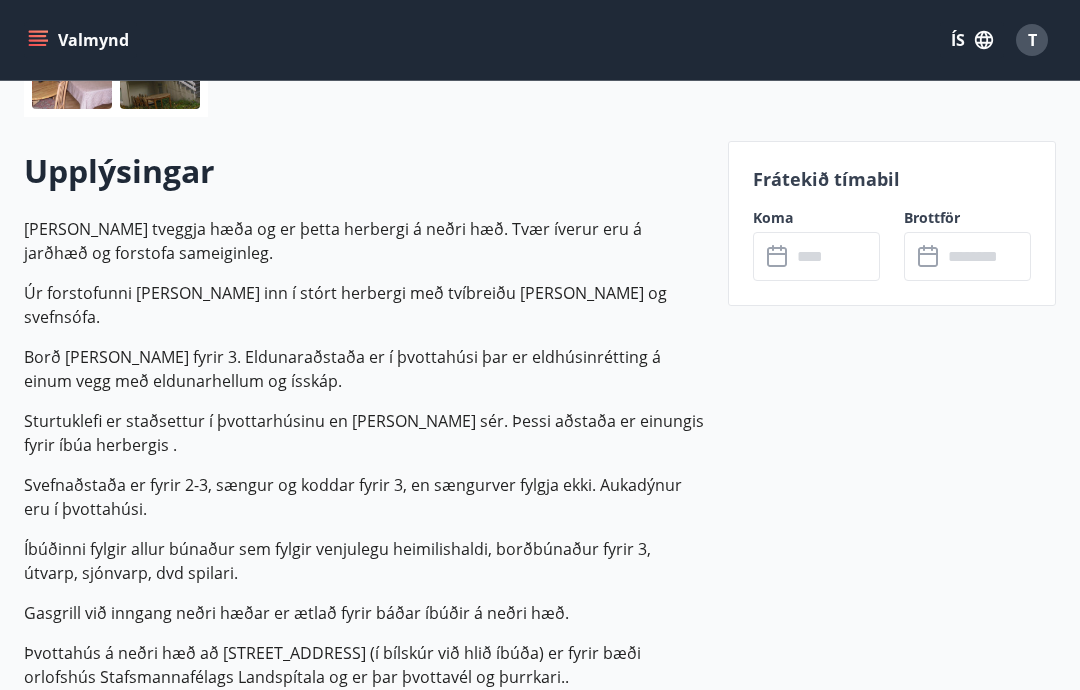 click on "​ ​" at bounding box center (816, 256) 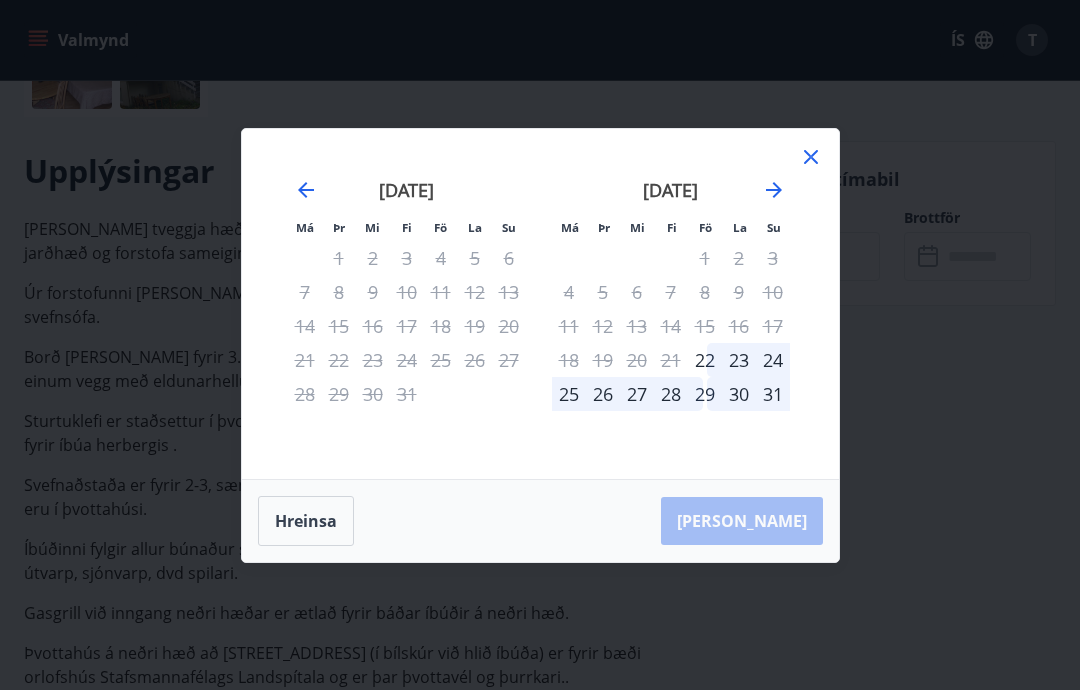 click 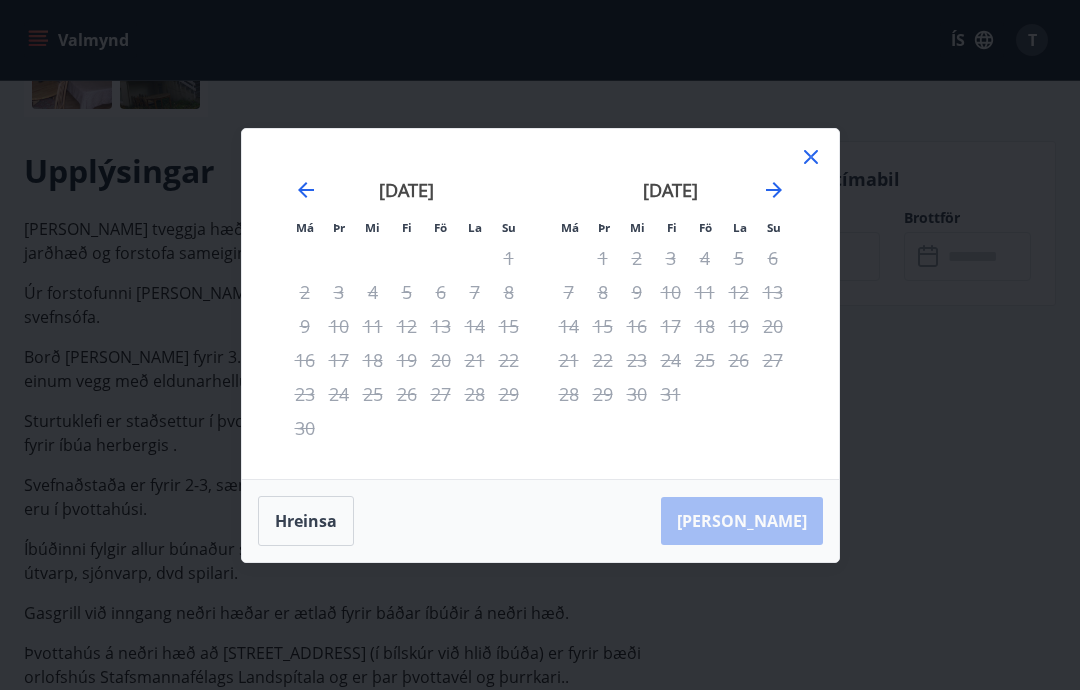 click 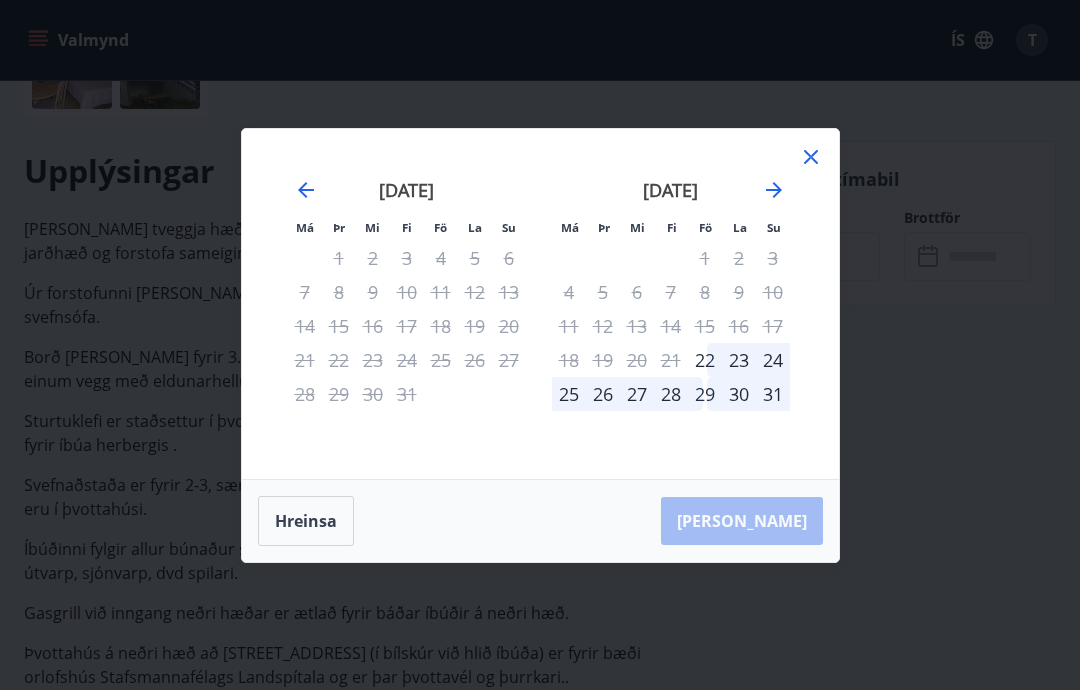 click 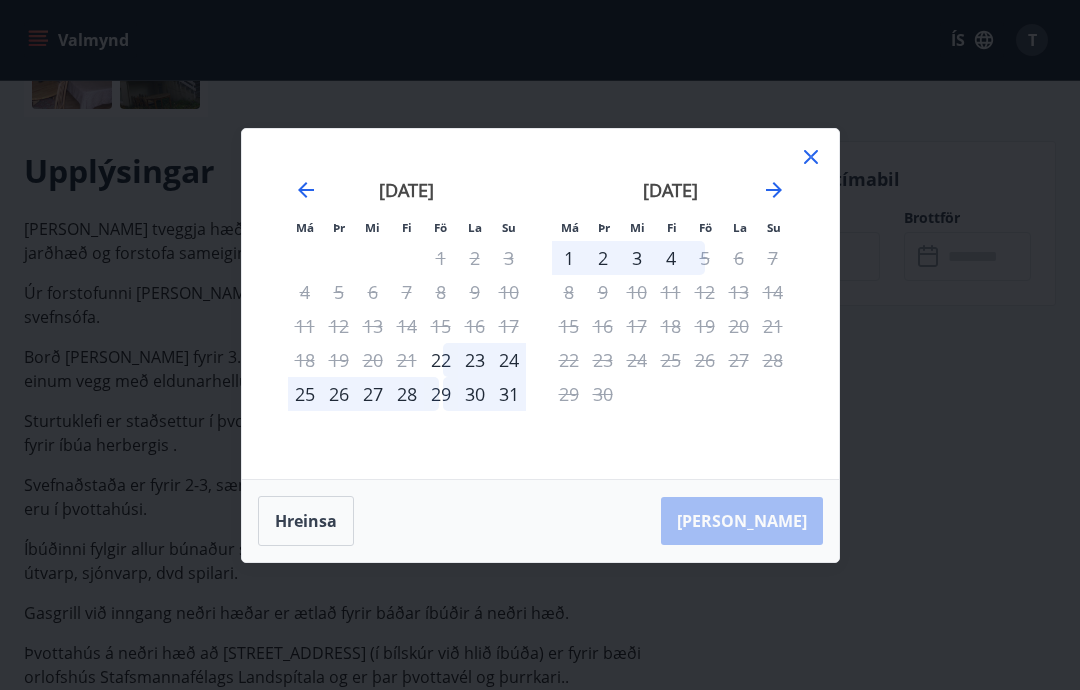 click 